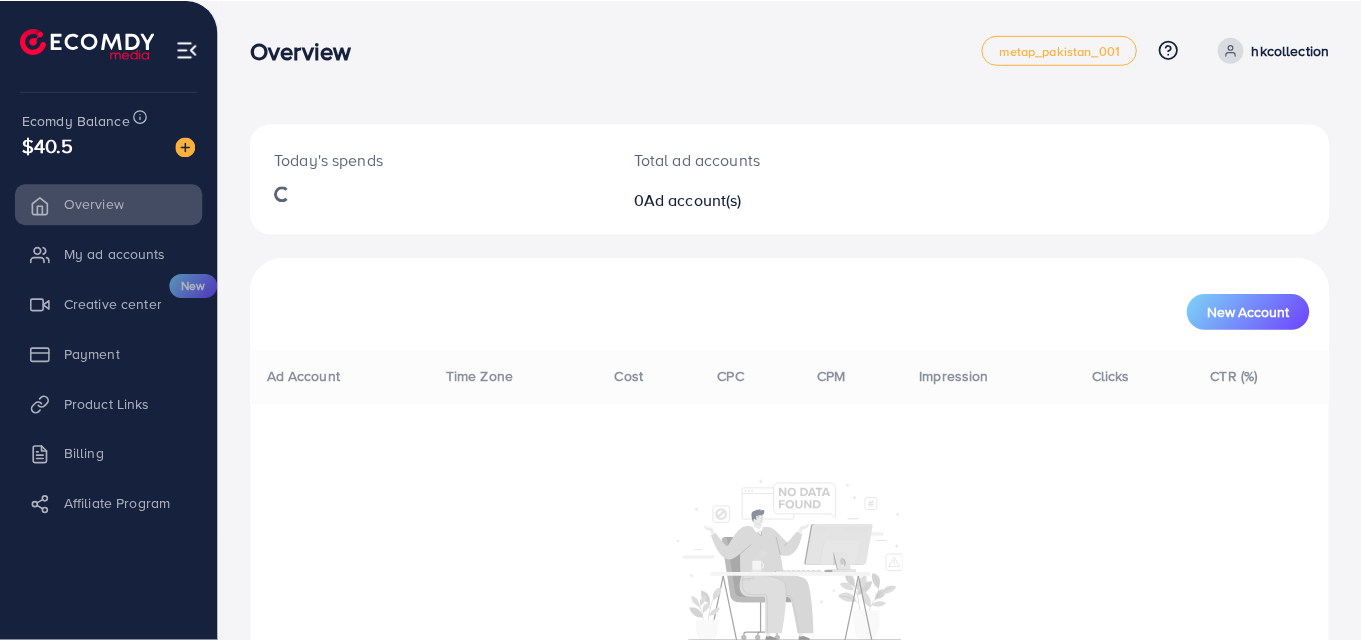 scroll, scrollTop: 0, scrollLeft: 0, axis: both 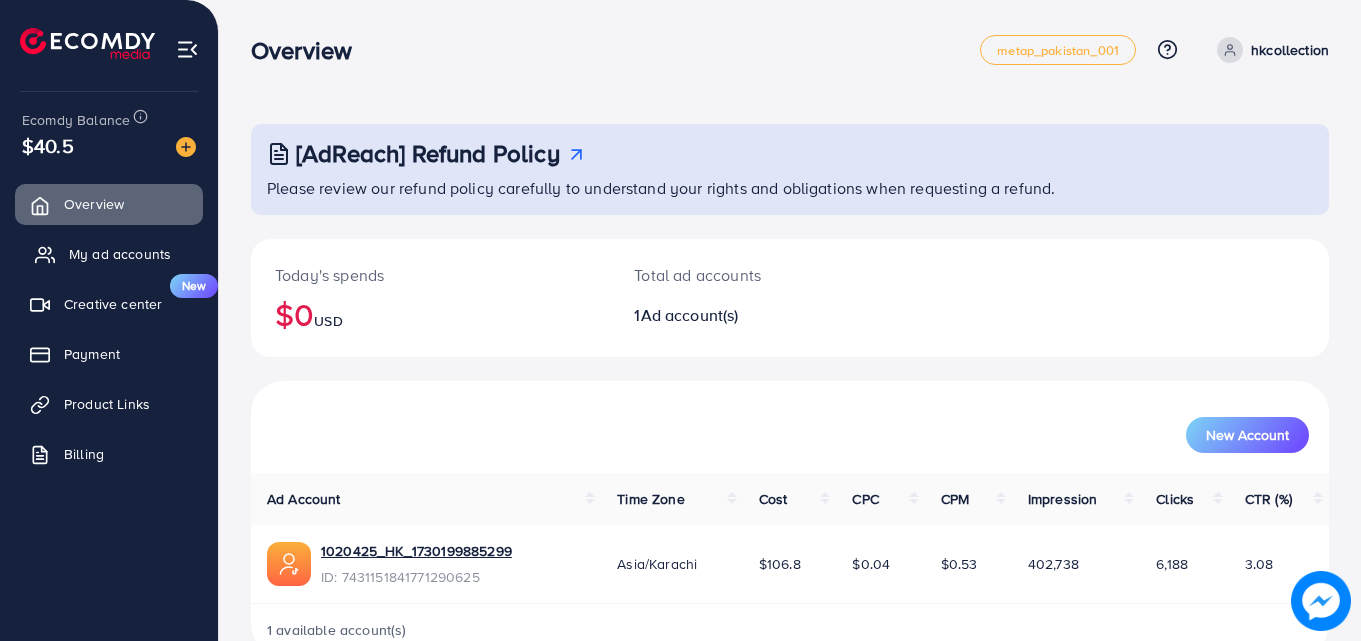 click on "My ad accounts" at bounding box center (120, 254) 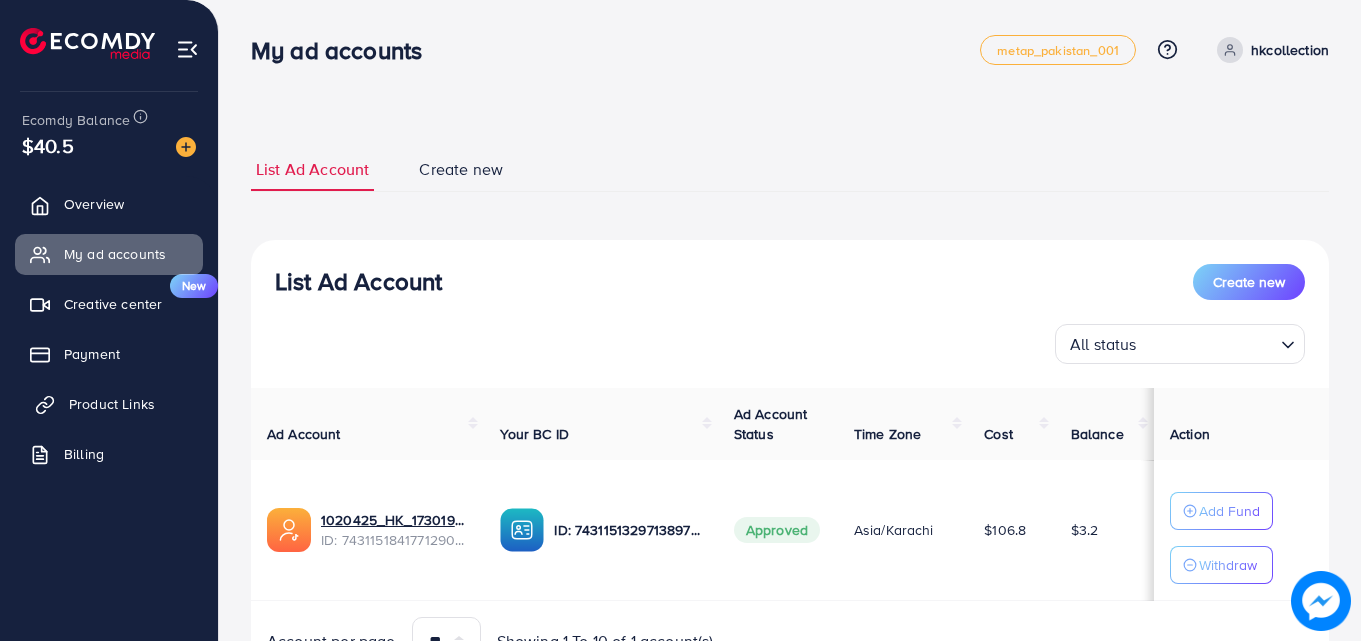 click on "Product Links" at bounding box center [112, 404] 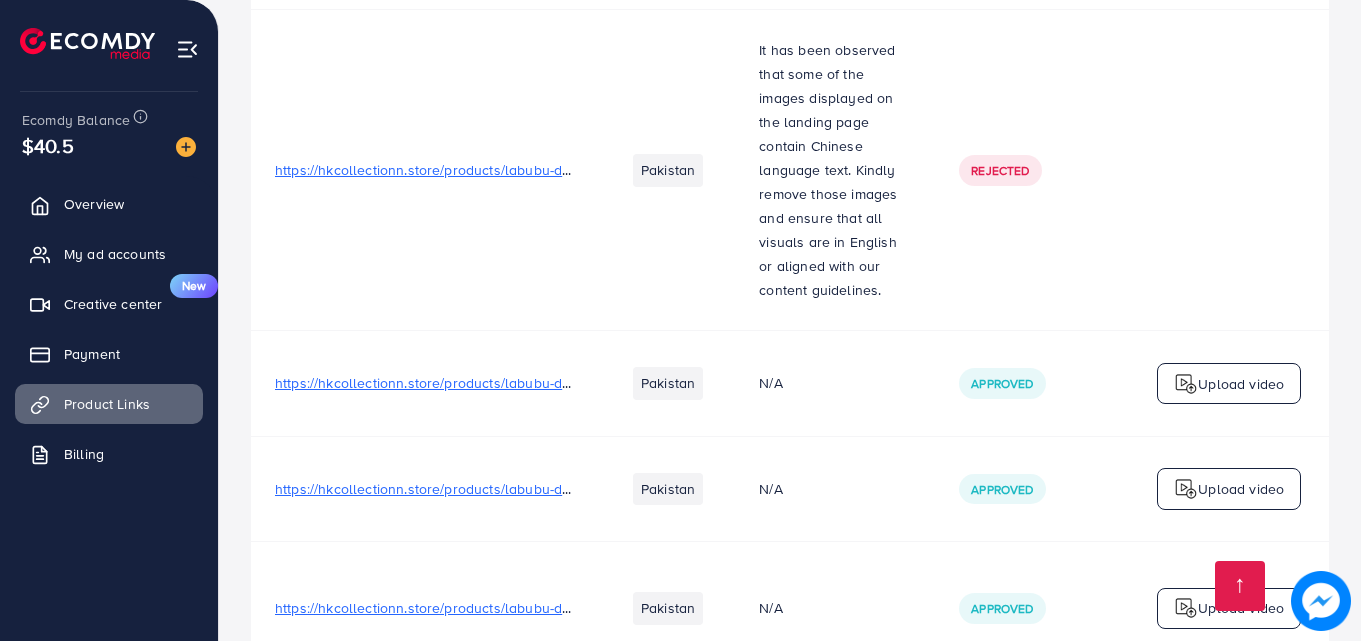 scroll, scrollTop: 1007, scrollLeft: 0, axis: vertical 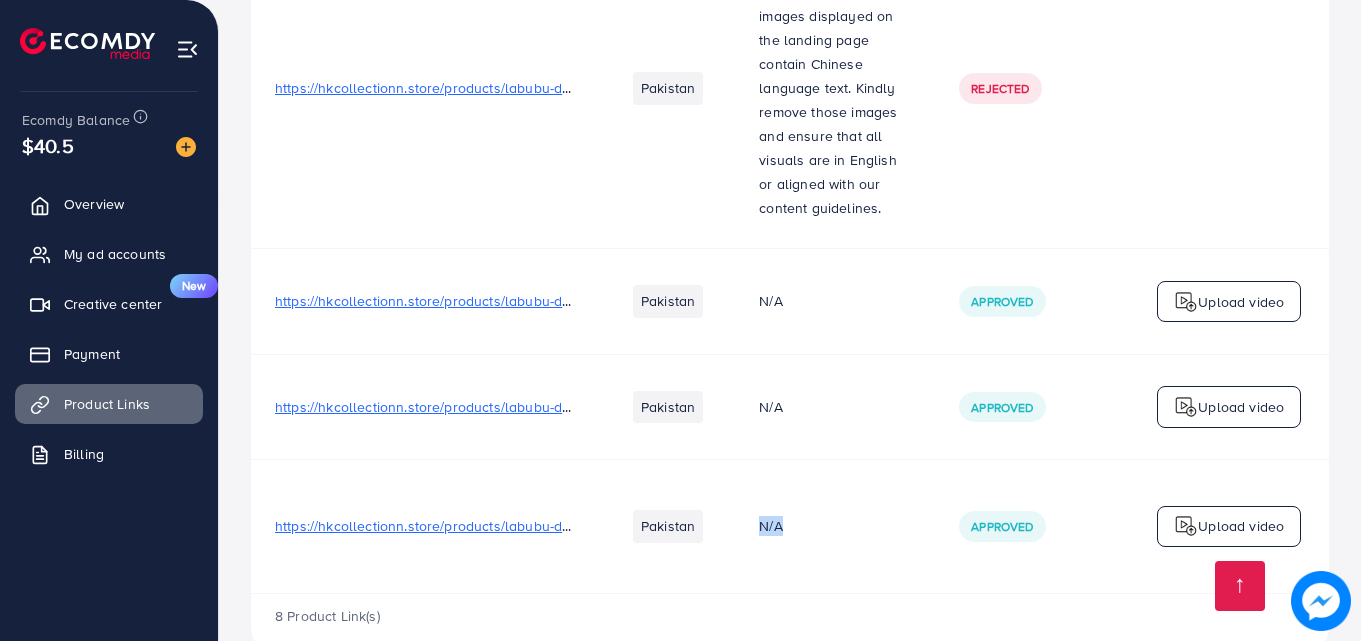 drag, startPoint x: 744, startPoint y: 545, endPoint x: 900, endPoint y: 534, distance: 156.38734 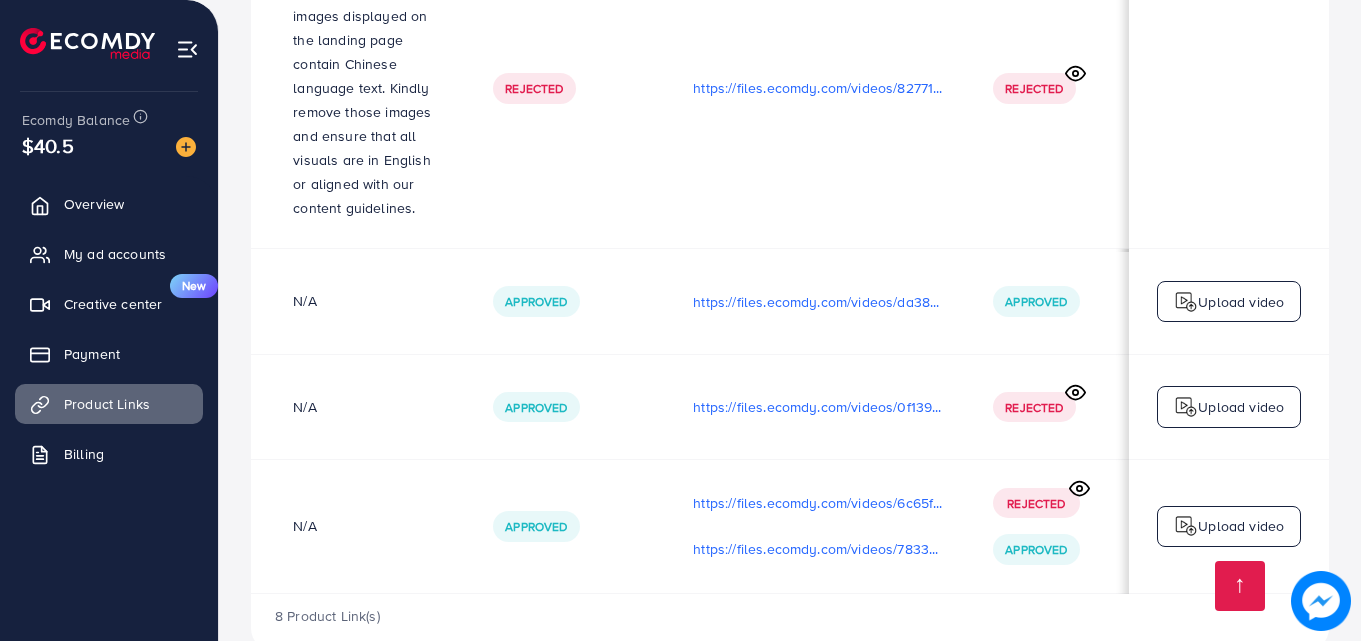 scroll, scrollTop: 0, scrollLeft: 503, axis: horizontal 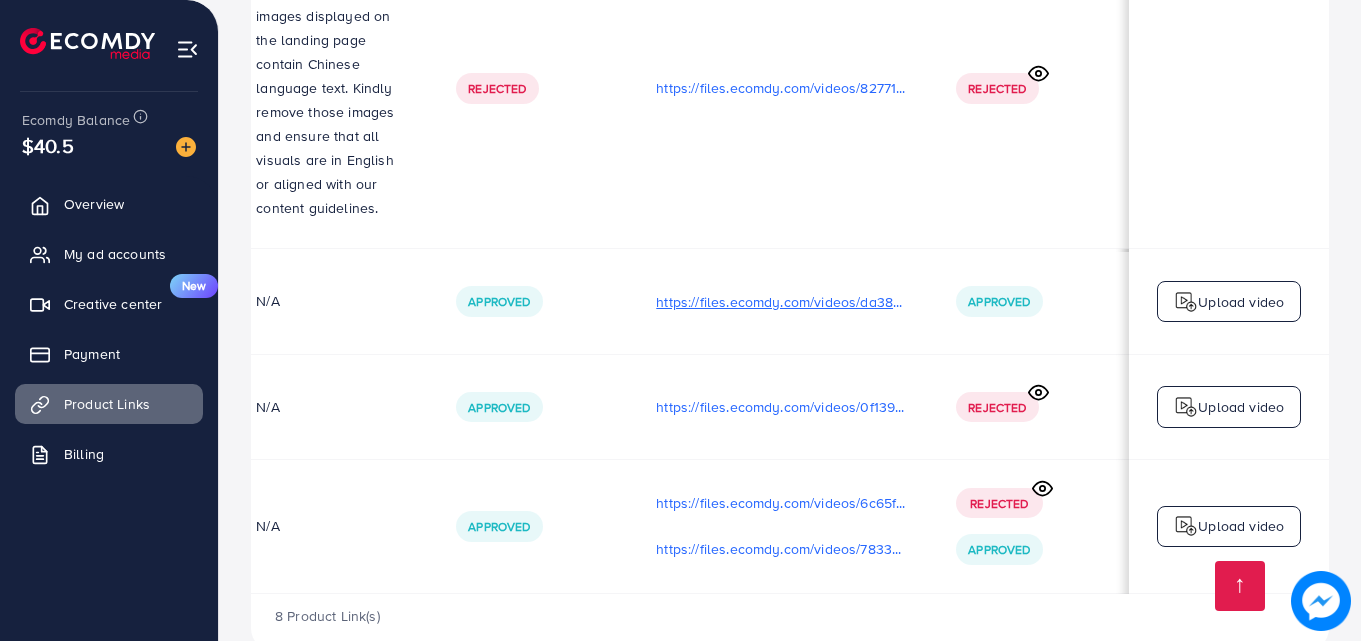 click on "https://files.ecomdy.com/videos/da3878b4-2593-446f-b23e-56f6549588ff-1753397026441.mov" at bounding box center (782, 302) 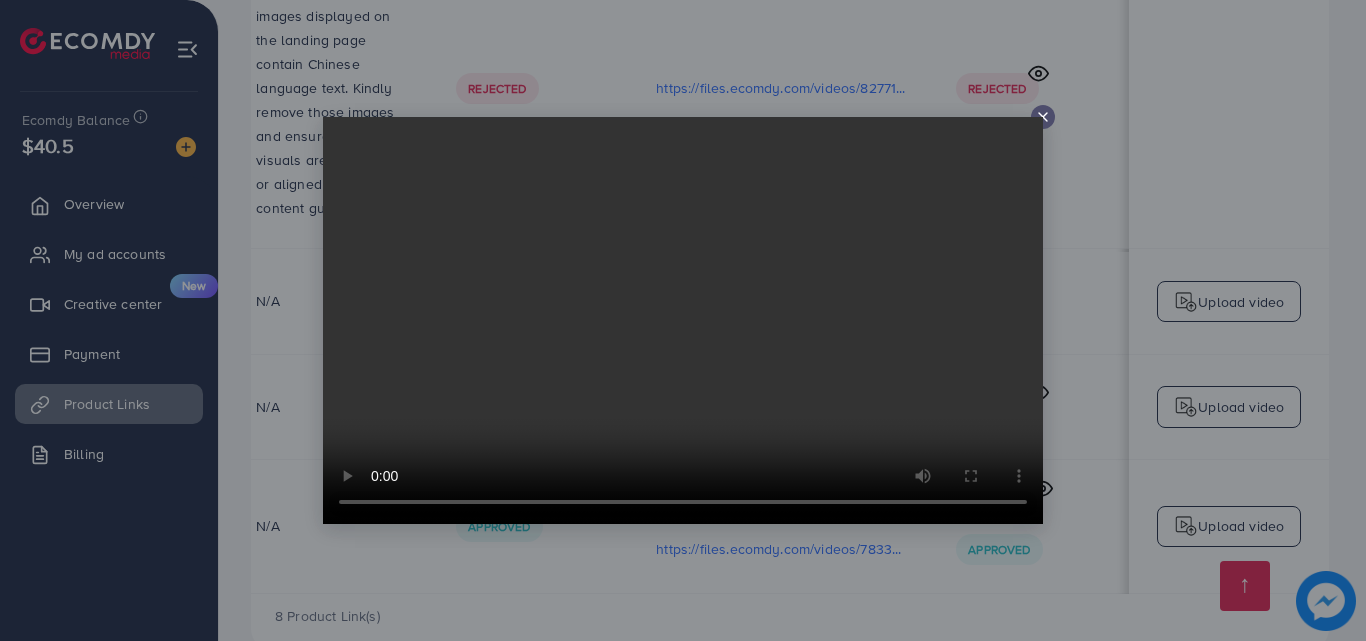 click 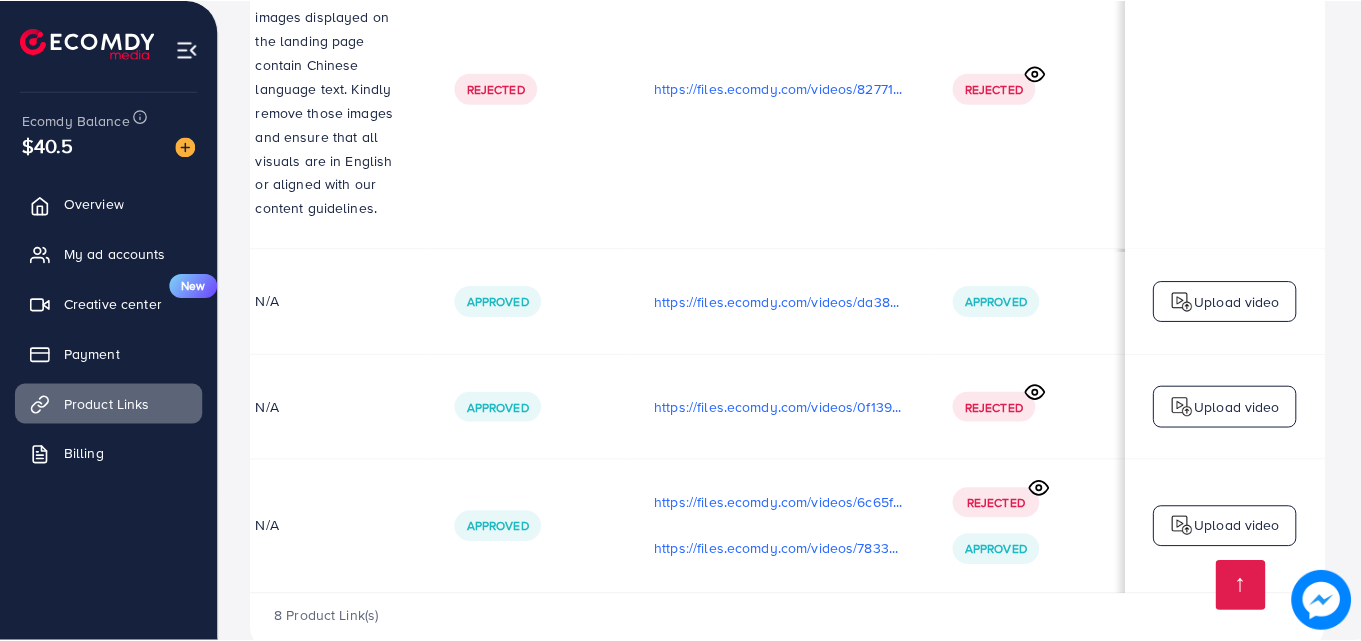 scroll, scrollTop: 0, scrollLeft: 501, axis: horizontal 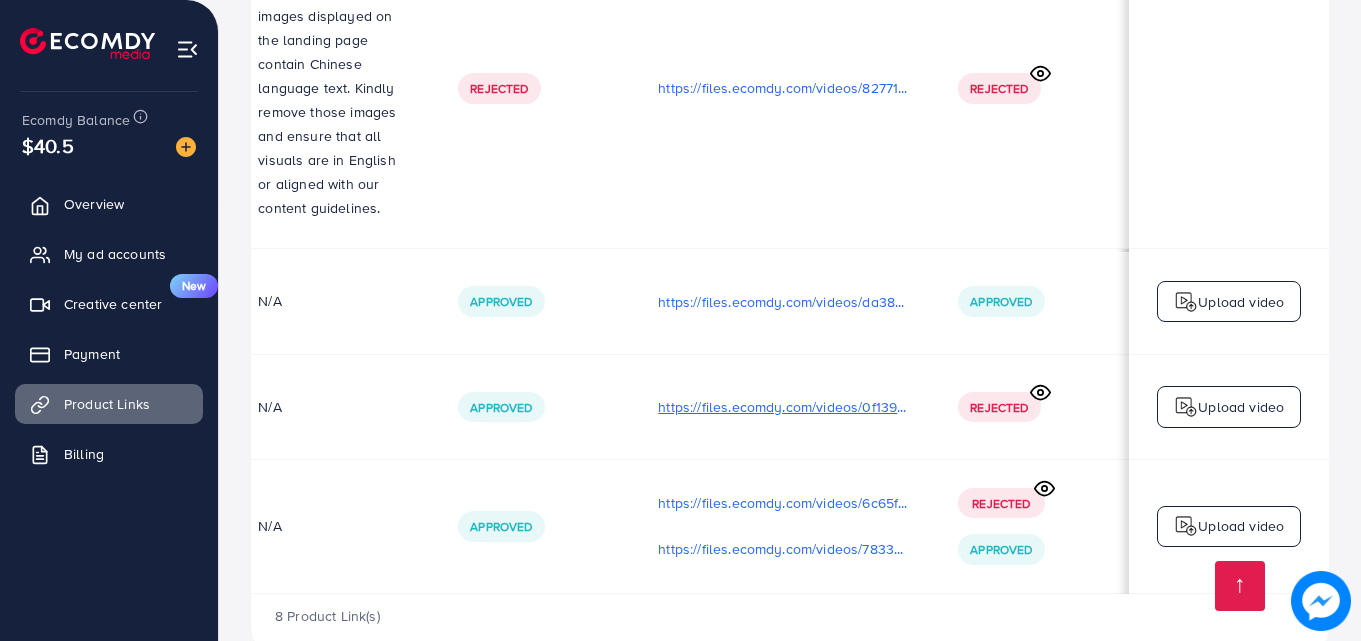 click on "https://files.ecomdy.com/videos/0f139fd8-12c8-40be-88ef-dd9fc4299649-1753738864806.MP4" at bounding box center [784, 407] 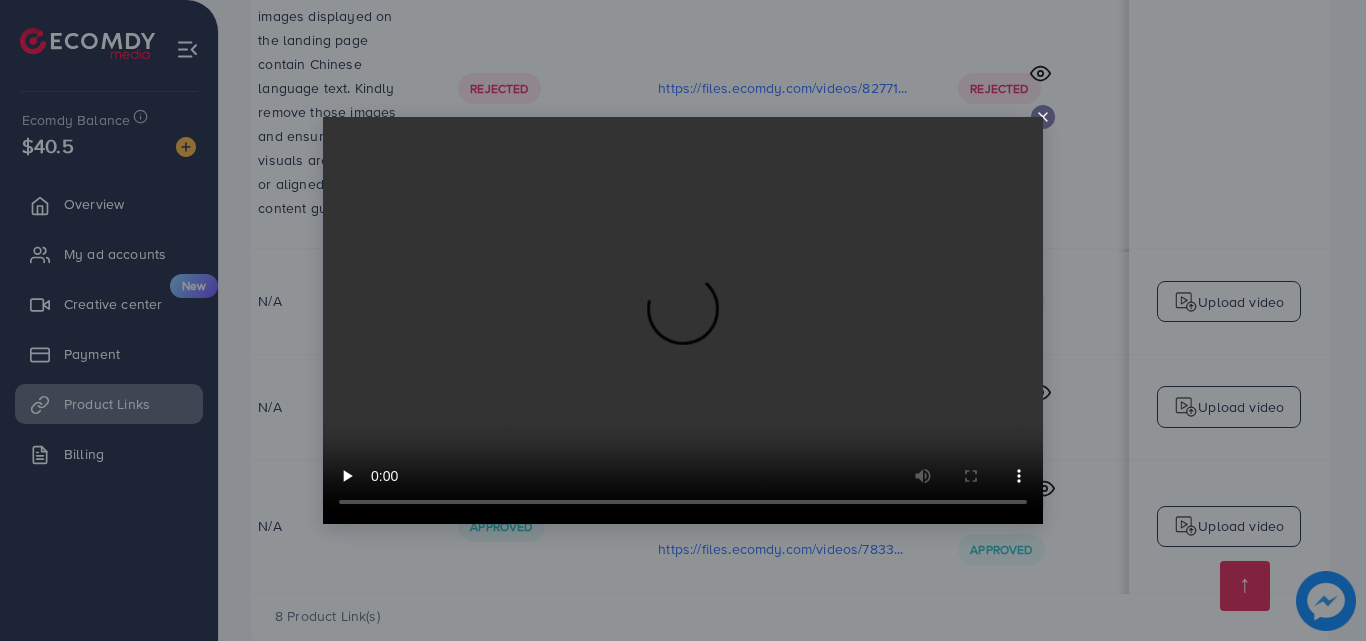 click 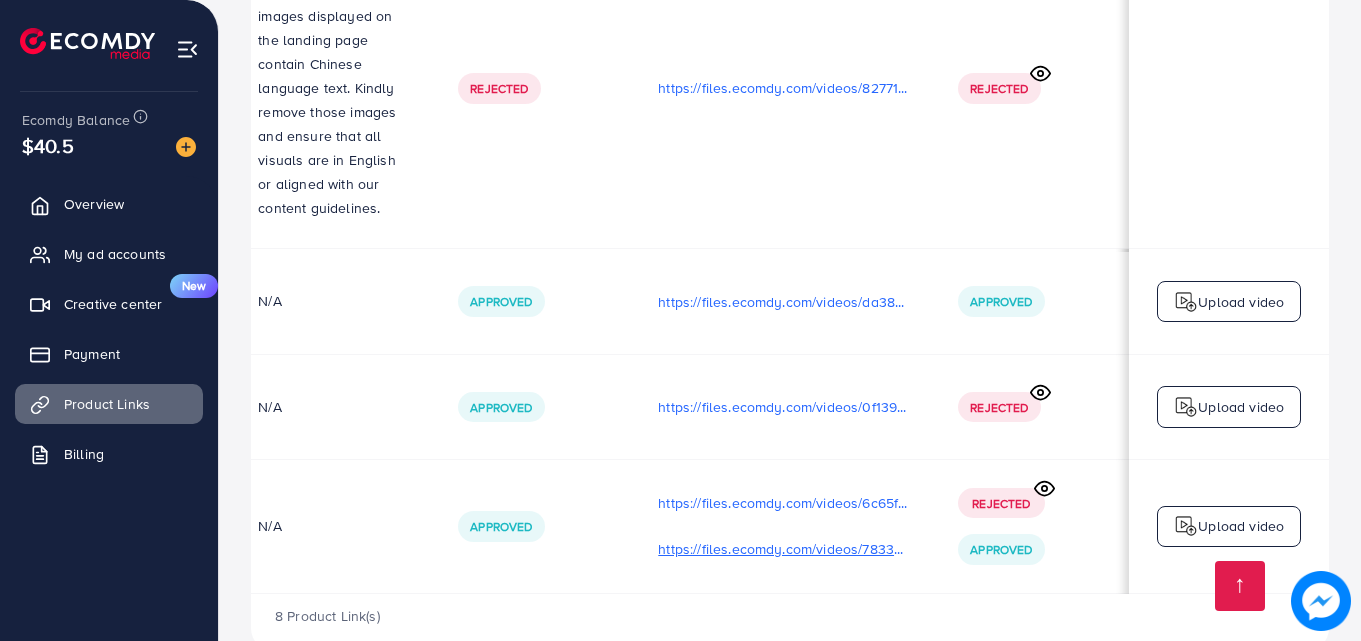 click on "https://files.ecomdy.com/videos/7833bedf-6efd-4fd4-add3-0d9297e49fc4-1753804812805.mp4" at bounding box center (784, 549) 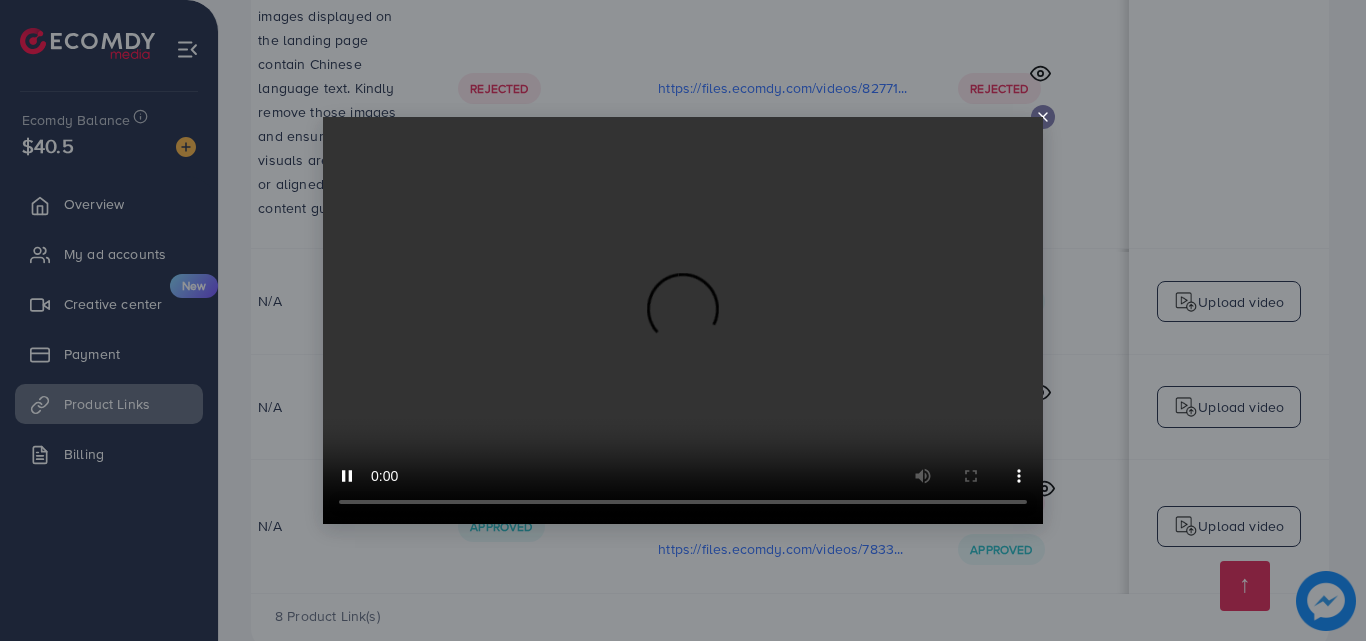 click 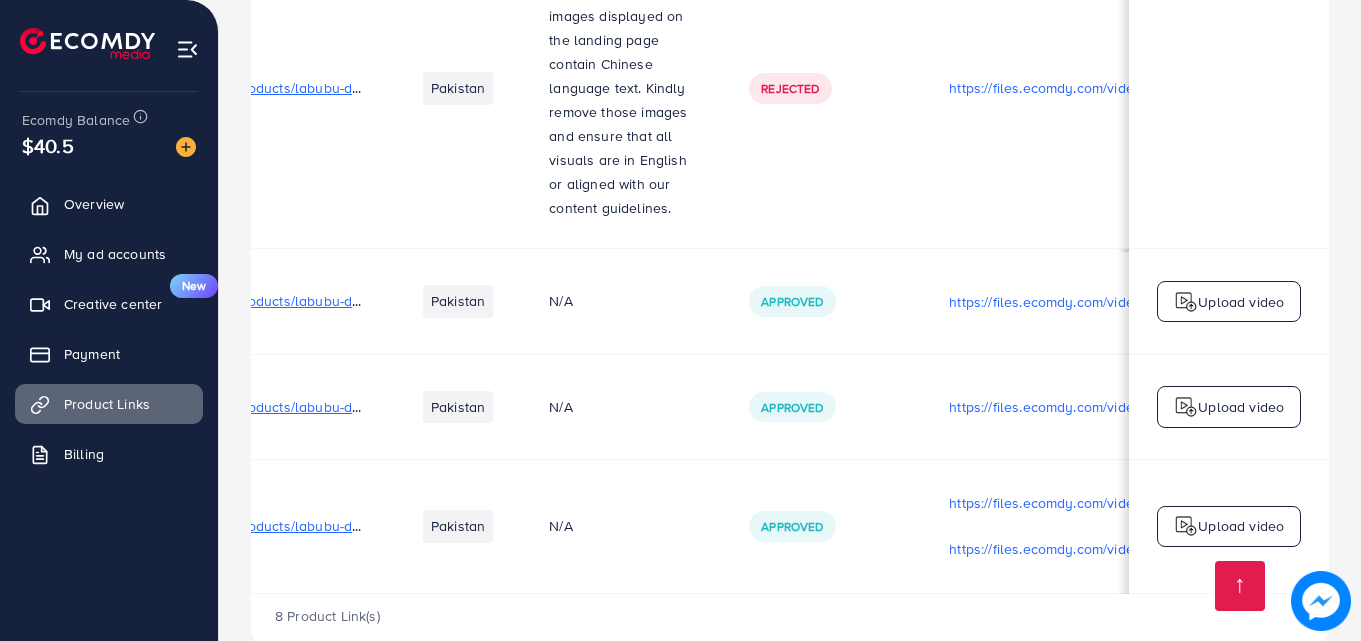 scroll, scrollTop: 0, scrollLeft: 0, axis: both 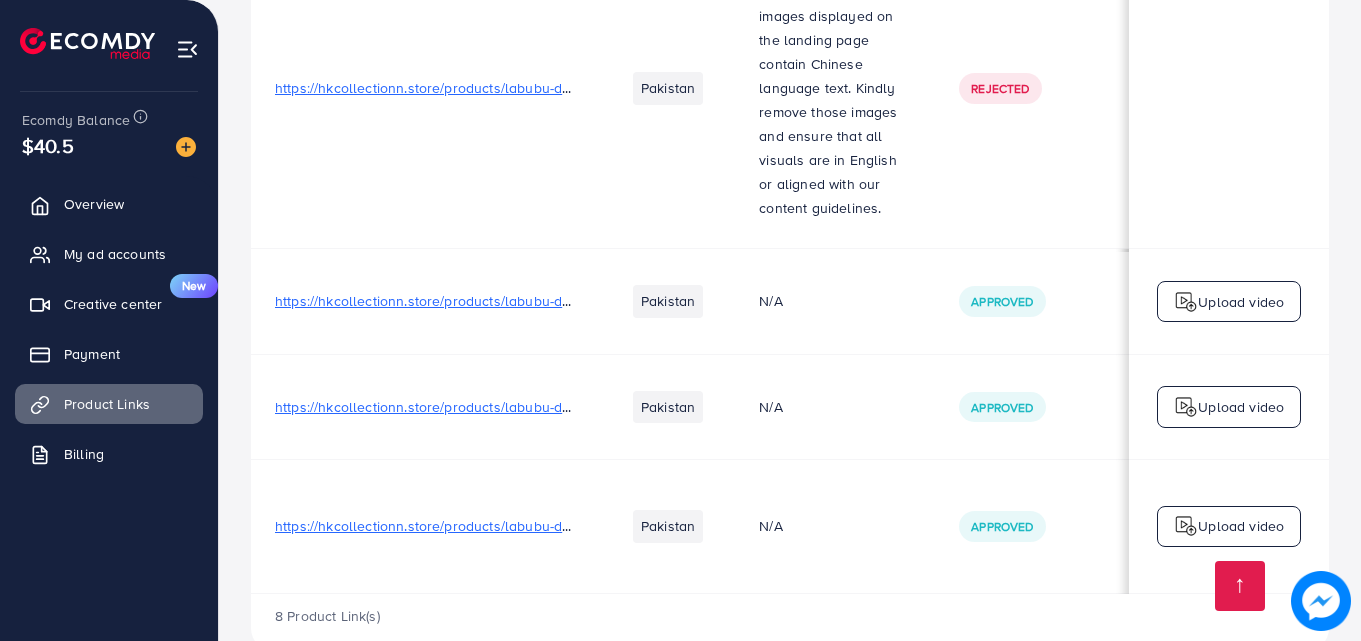 click on "https://hkcollectionn.store/products/labubu-doll-plus-toy-keychain" at bounding box center [486, 526] 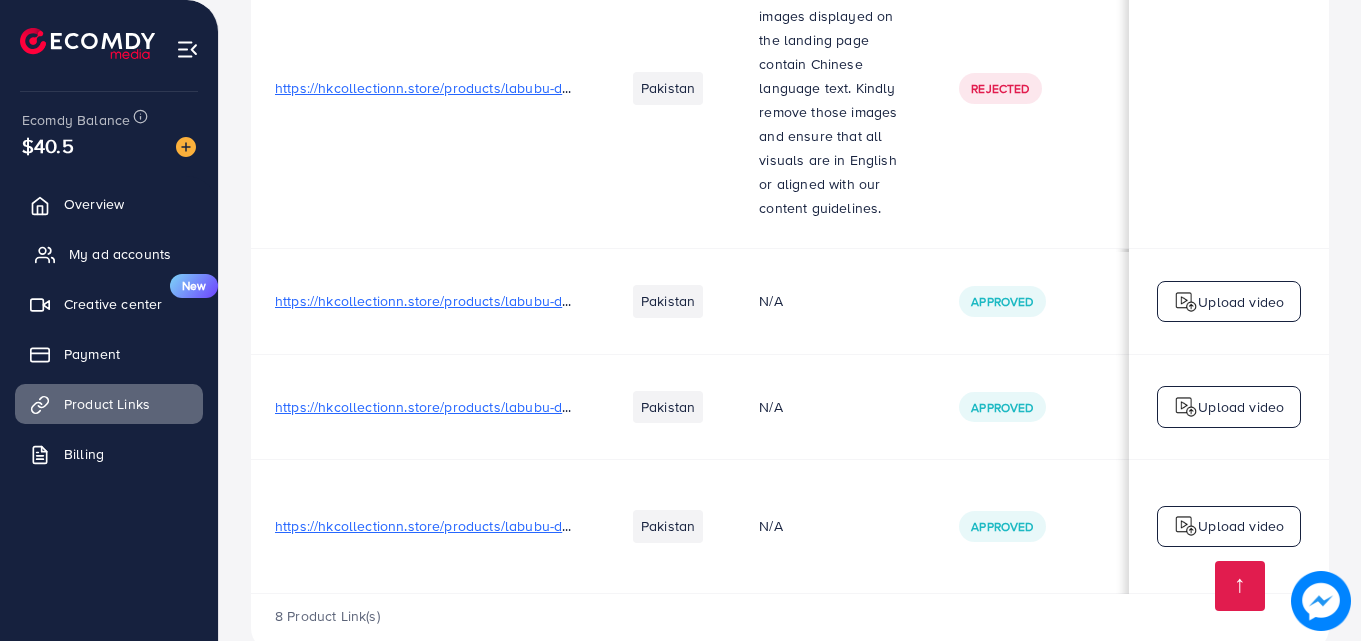 click on "My ad accounts" at bounding box center [120, 254] 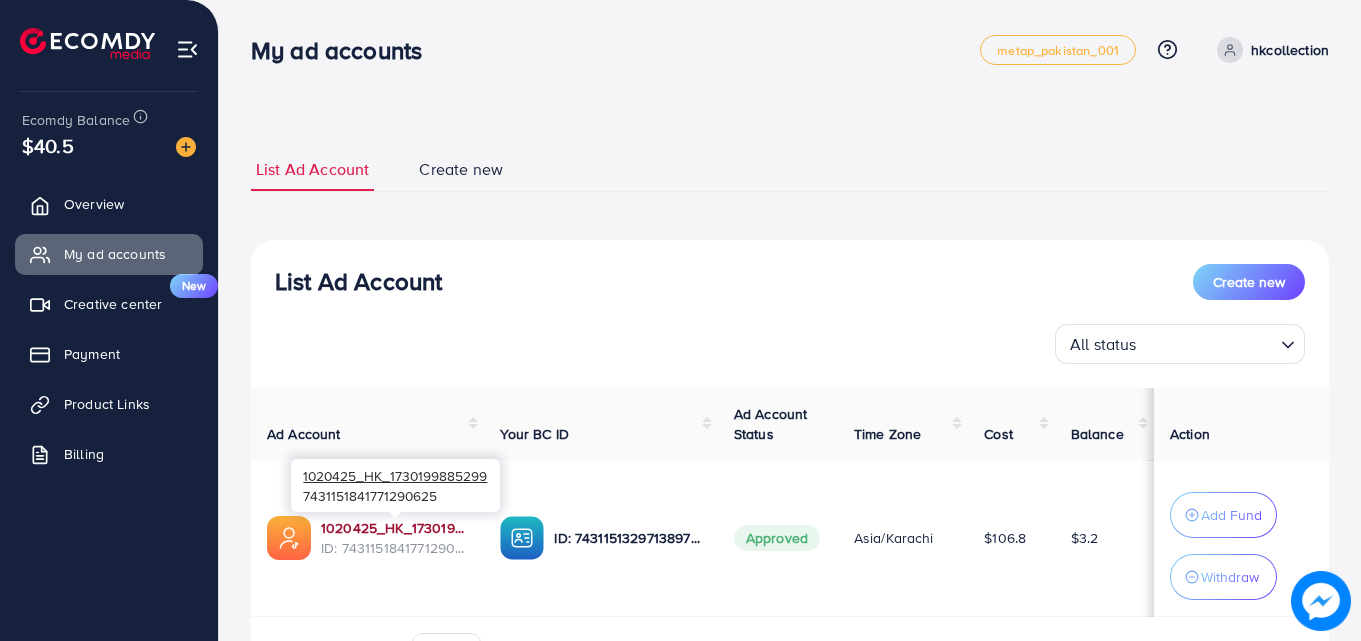 click on "1020425_HK_1730199885299" at bounding box center [394, 528] 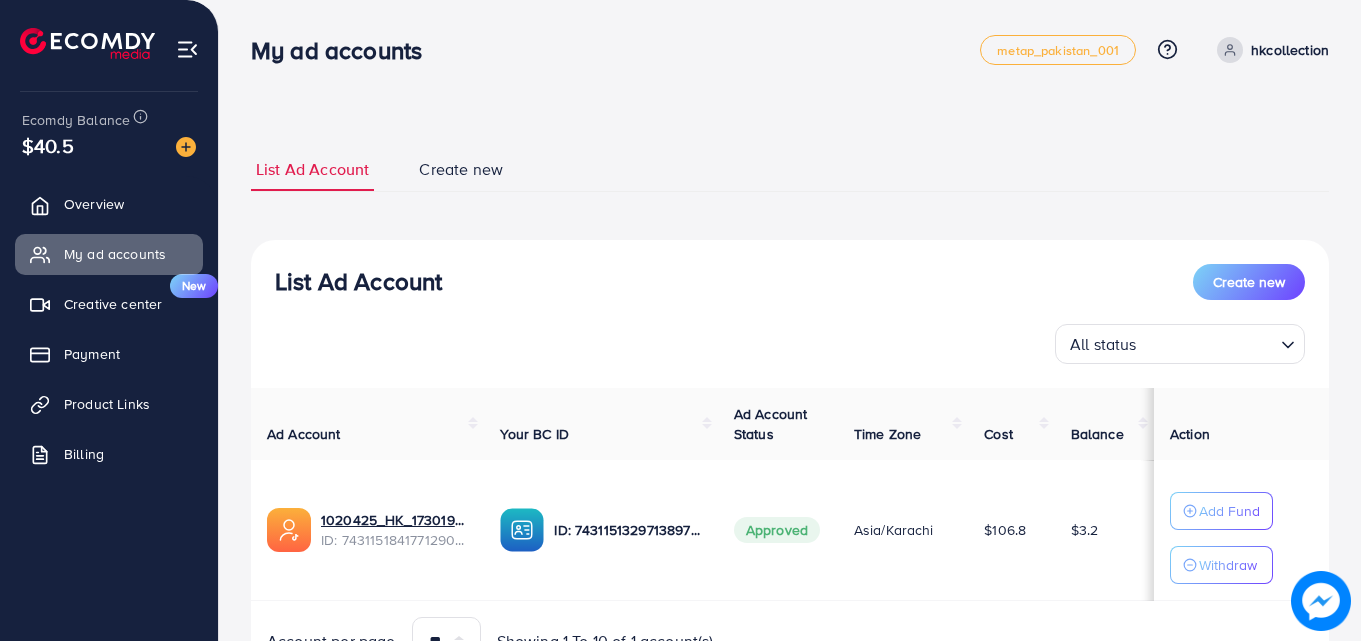 scroll, scrollTop: 0, scrollLeft: 0, axis: both 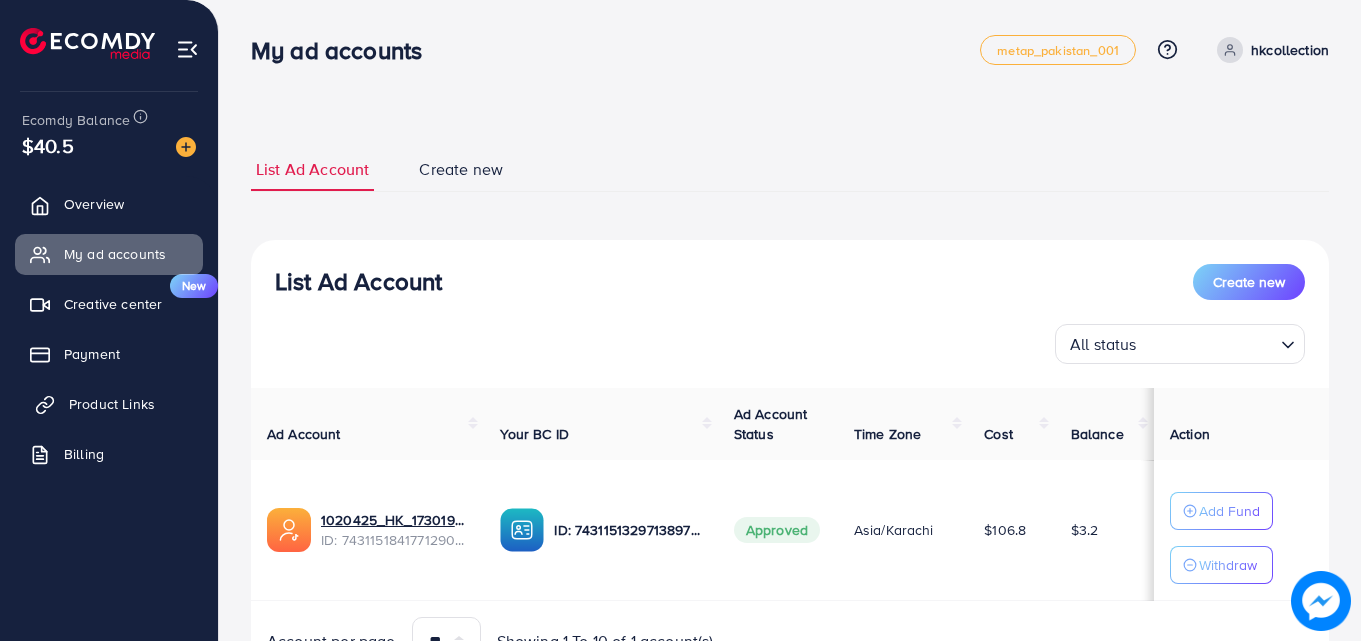 click on "Product Links" at bounding box center [112, 404] 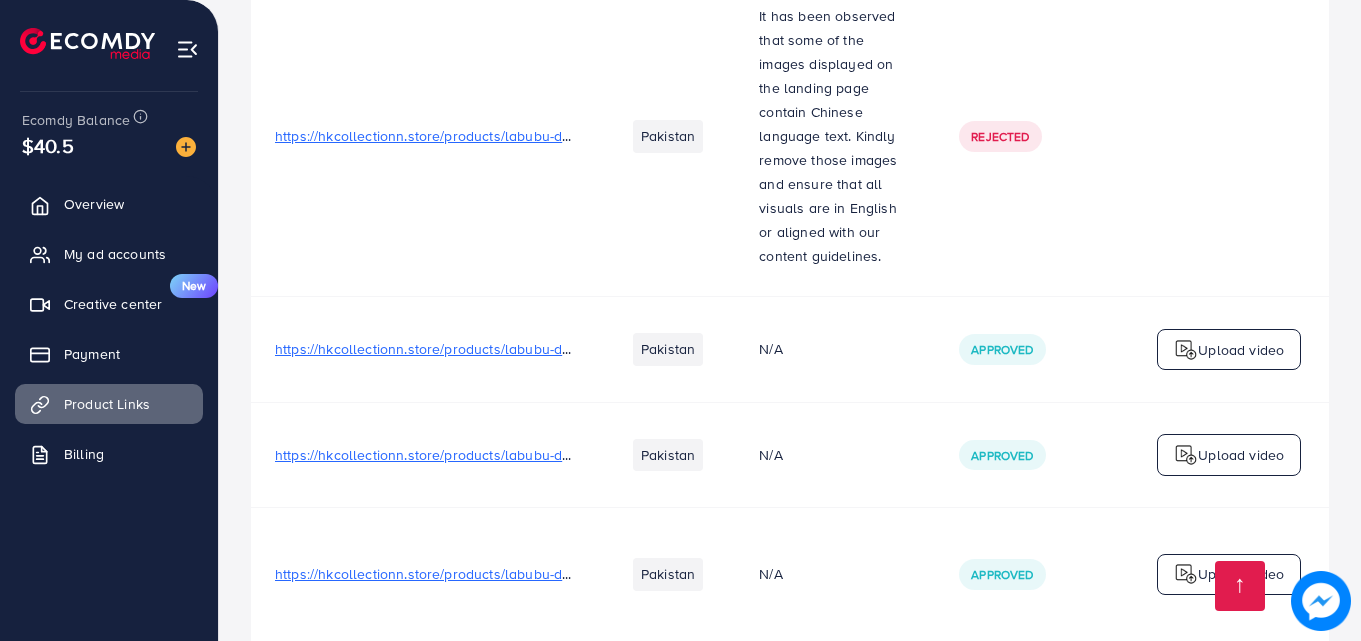 scroll, scrollTop: 1140, scrollLeft: 0, axis: vertical 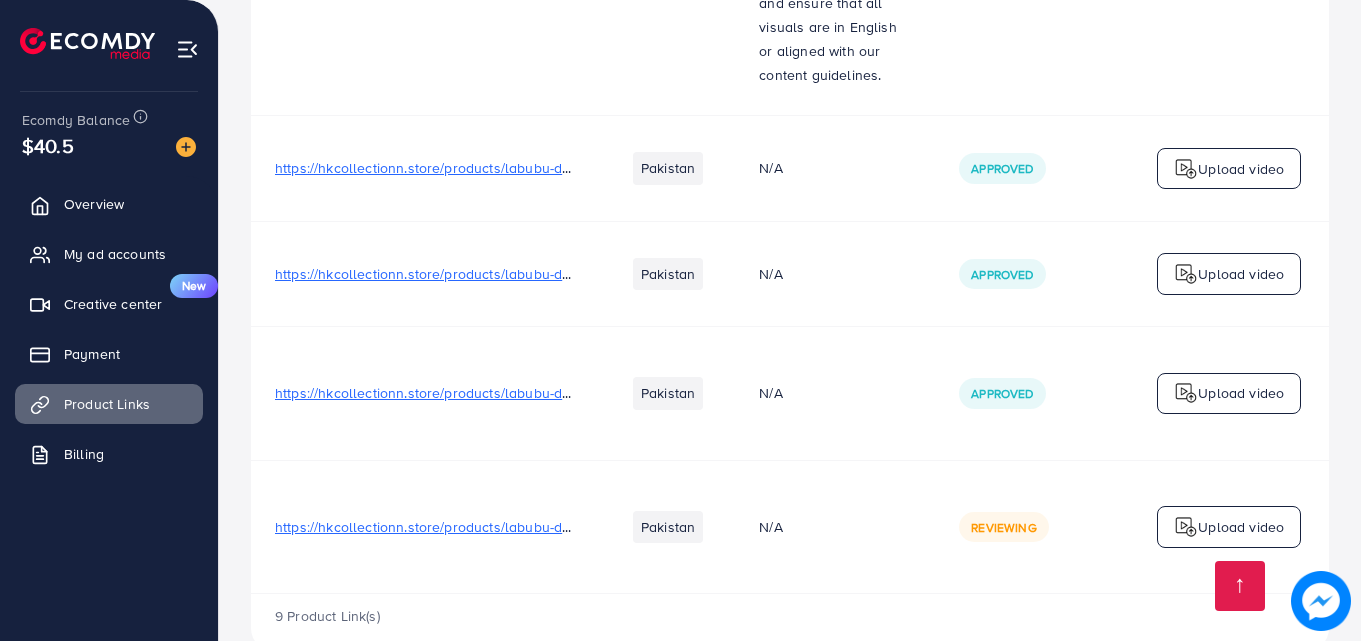 drag, startPoint x: 927, startPoint y: 552, endPoint x: 1102, endPoint y: 558, distance: 175.10283 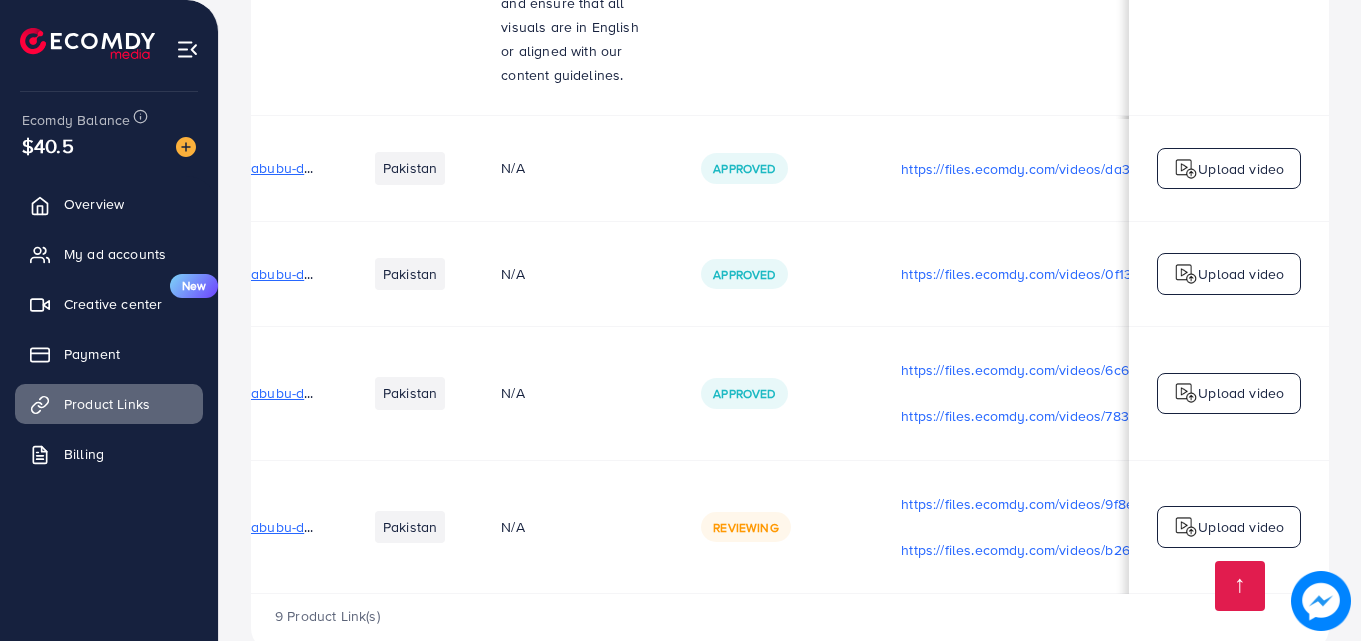 scroll, scrollTop: 0, scrollLeft: 325, axis: horizontal 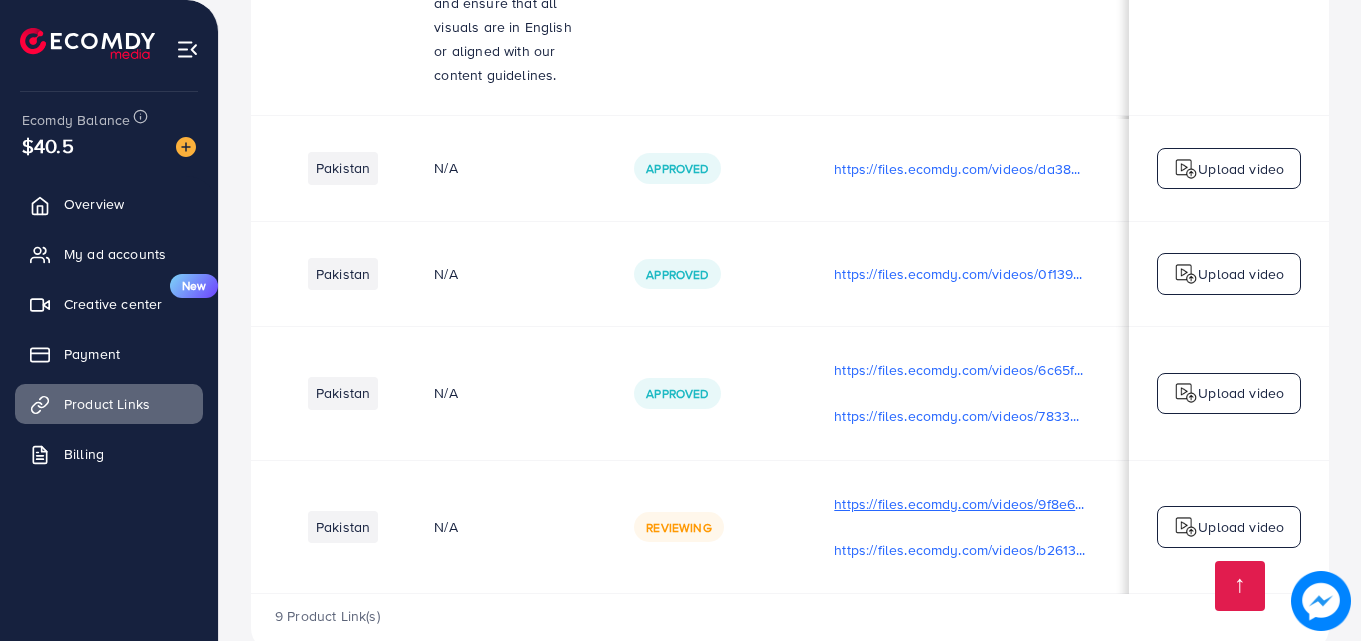 click on "https://files.ecomdy.com/videos/9f8e6f51-4055-4715-aed3-05b24570698f-1754135679301.mov" at bounding box center (960, 504) 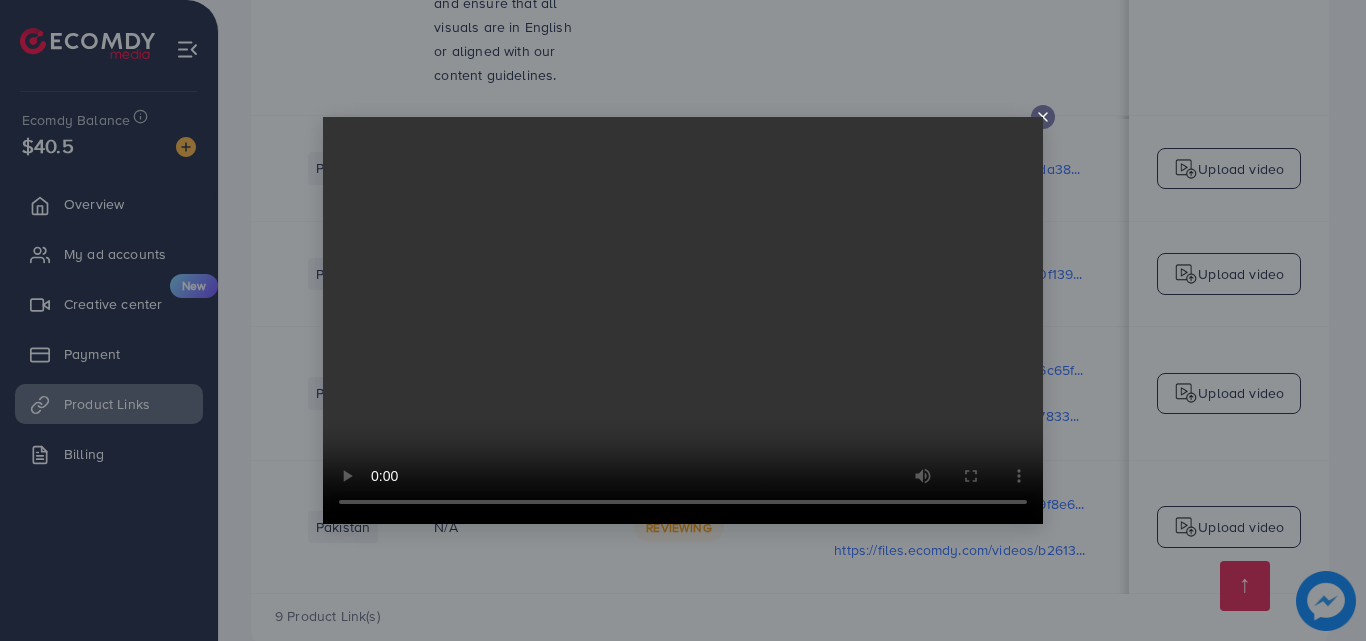 type 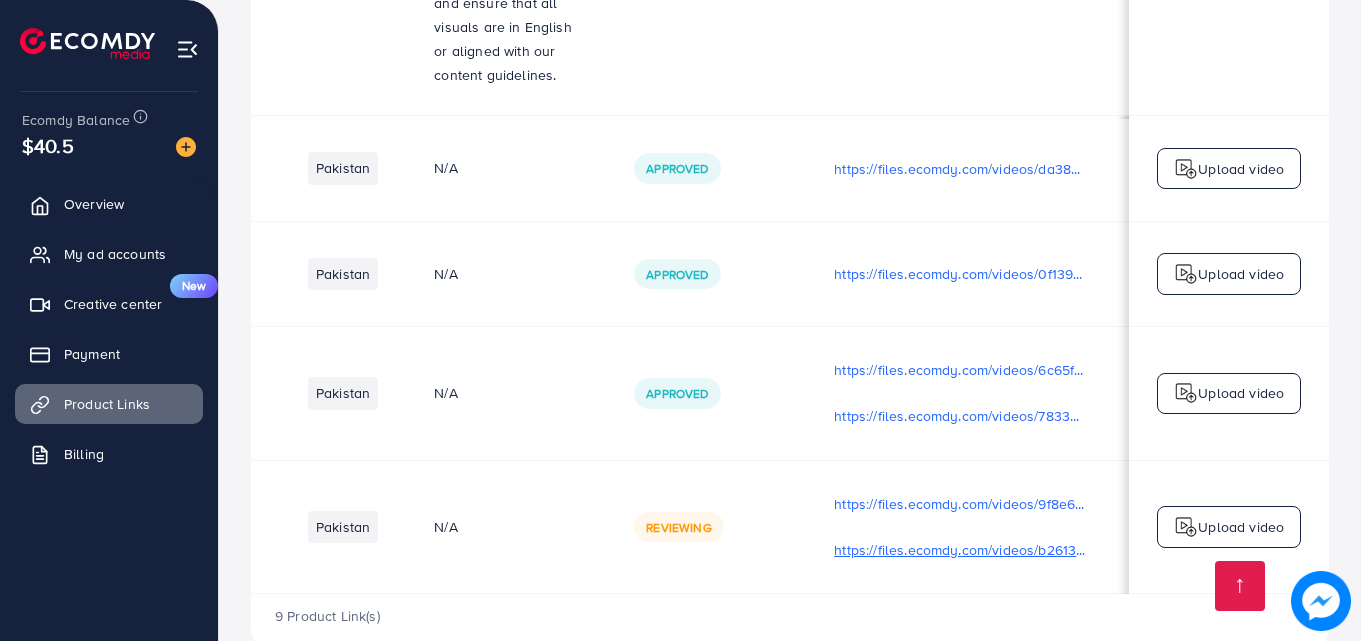click on "https://files.ecomdy.com/videos/b2613d08-b053-4c5c-8a4d-eed086f3e332-1754135782089.mov" at bounding box center [960, 550] 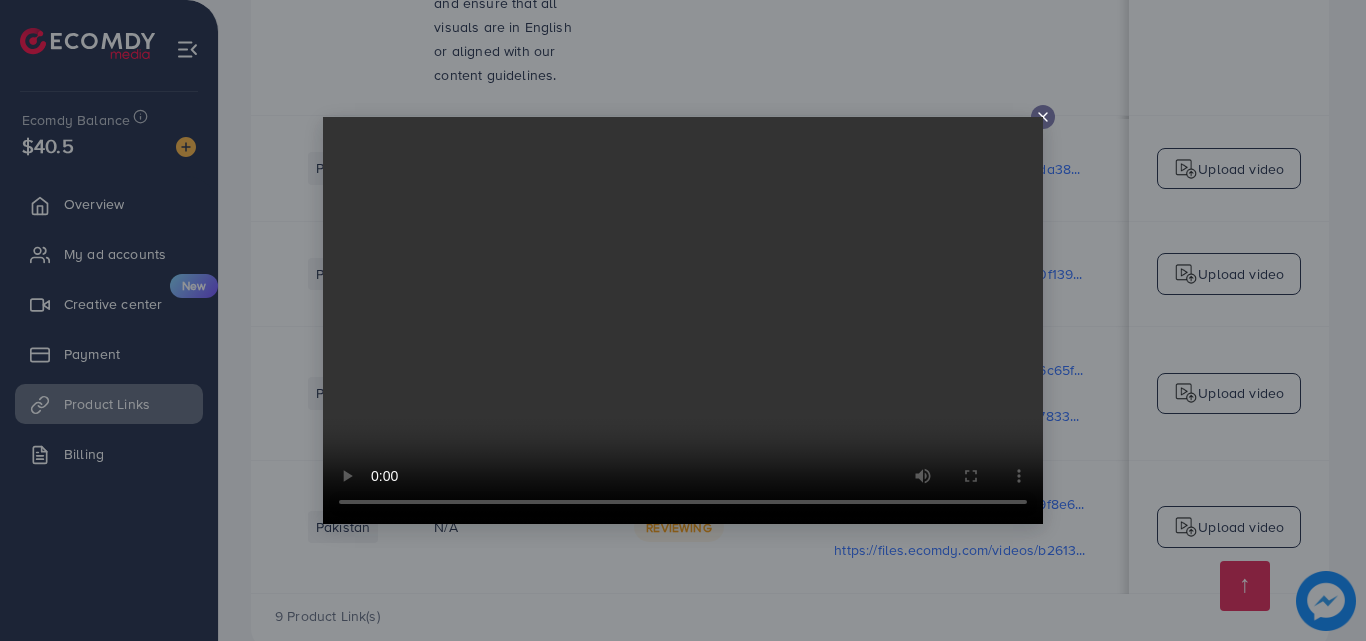 type 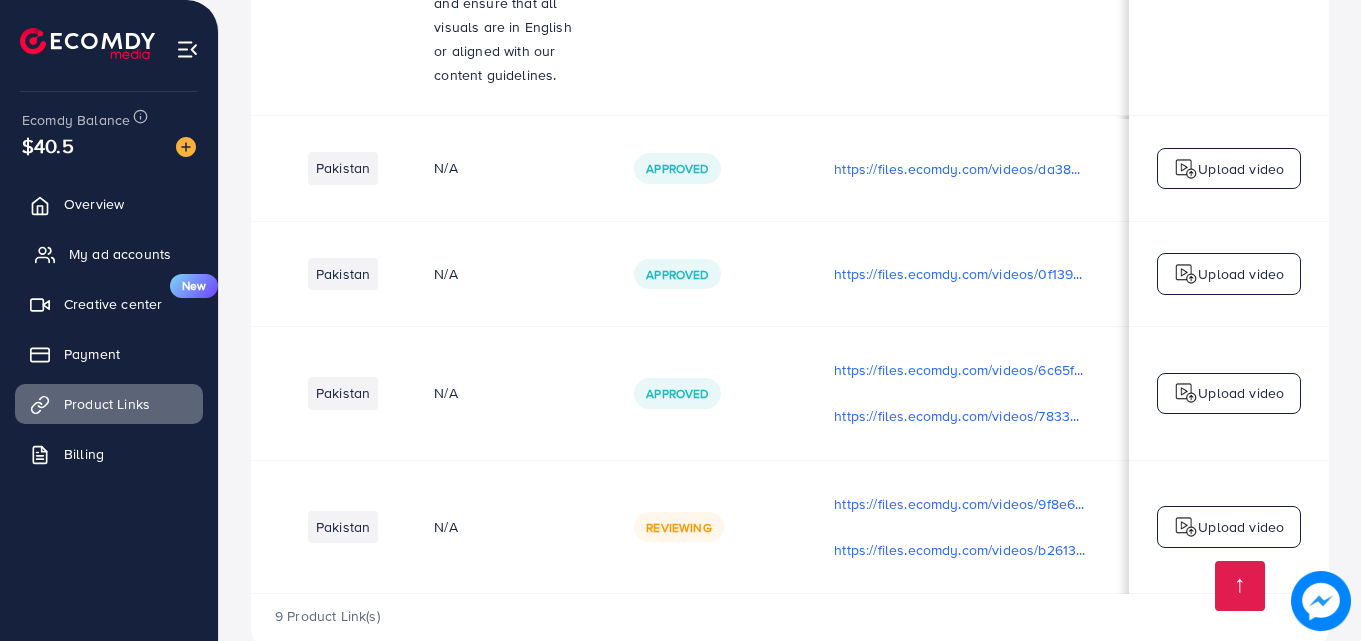 click on "My ad accounts" at bounding box center (120, 254) 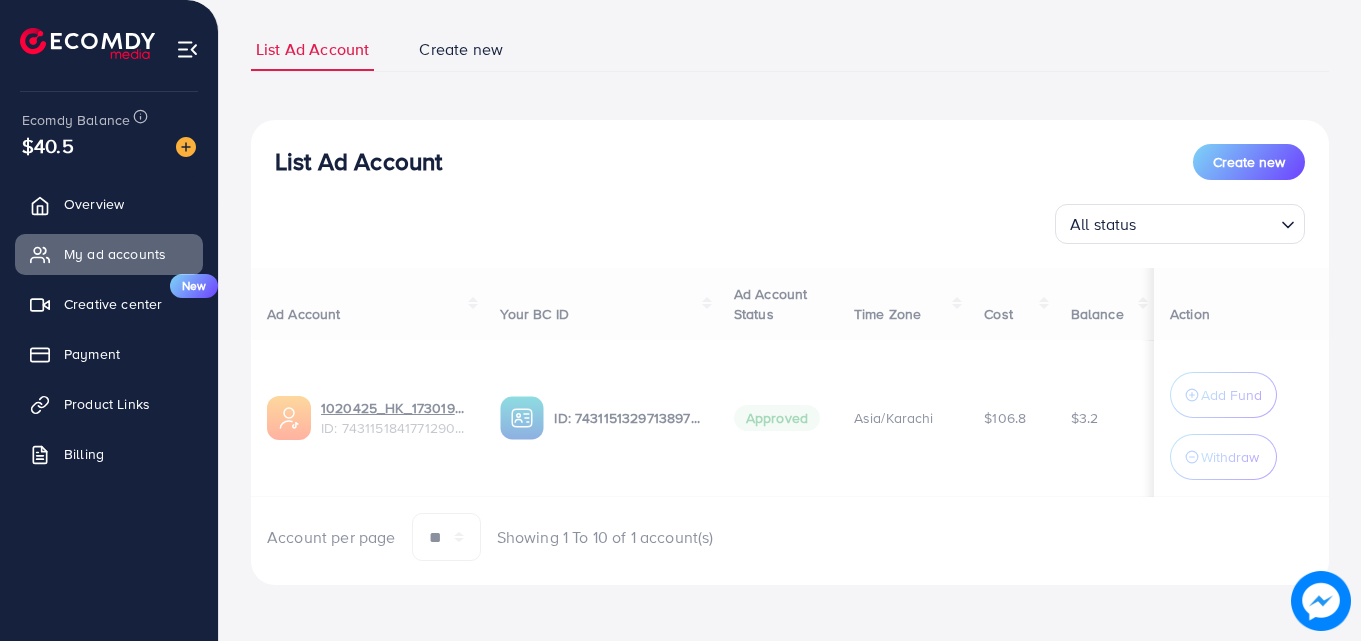 scroll, scrollTop: 0, scrollLeft: 0, axis: both 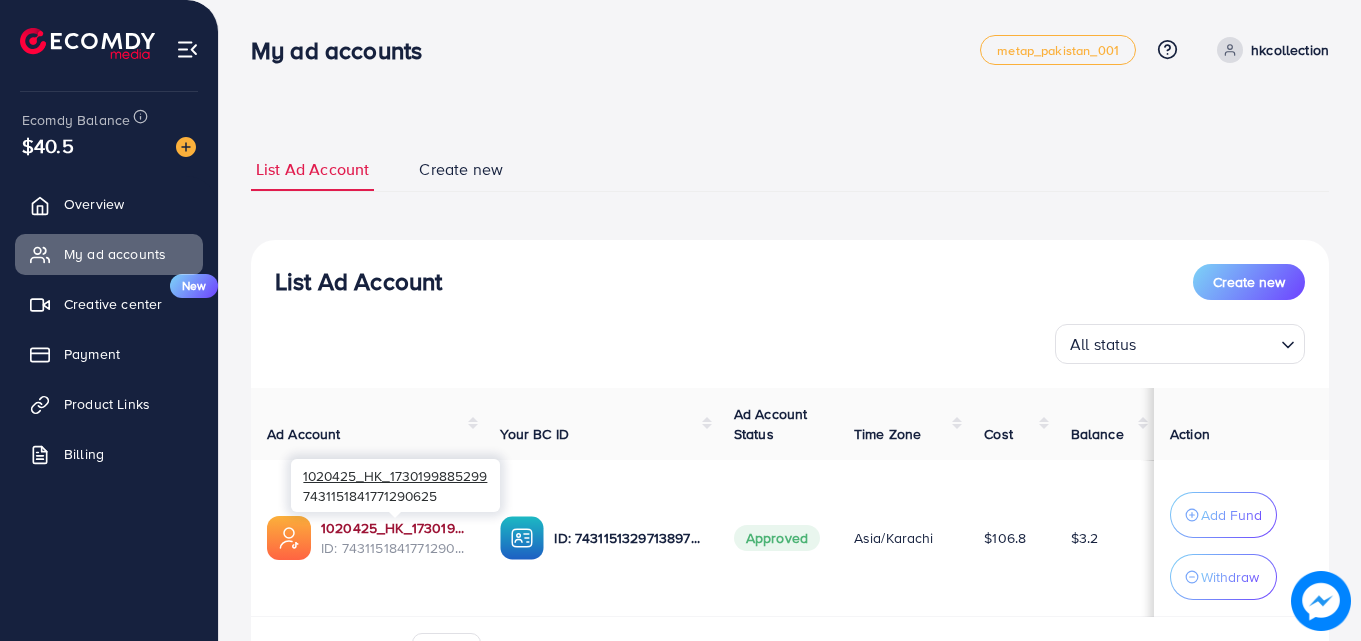 click on "1020425_HK_1730199885299" at bounding box center (394, 528) 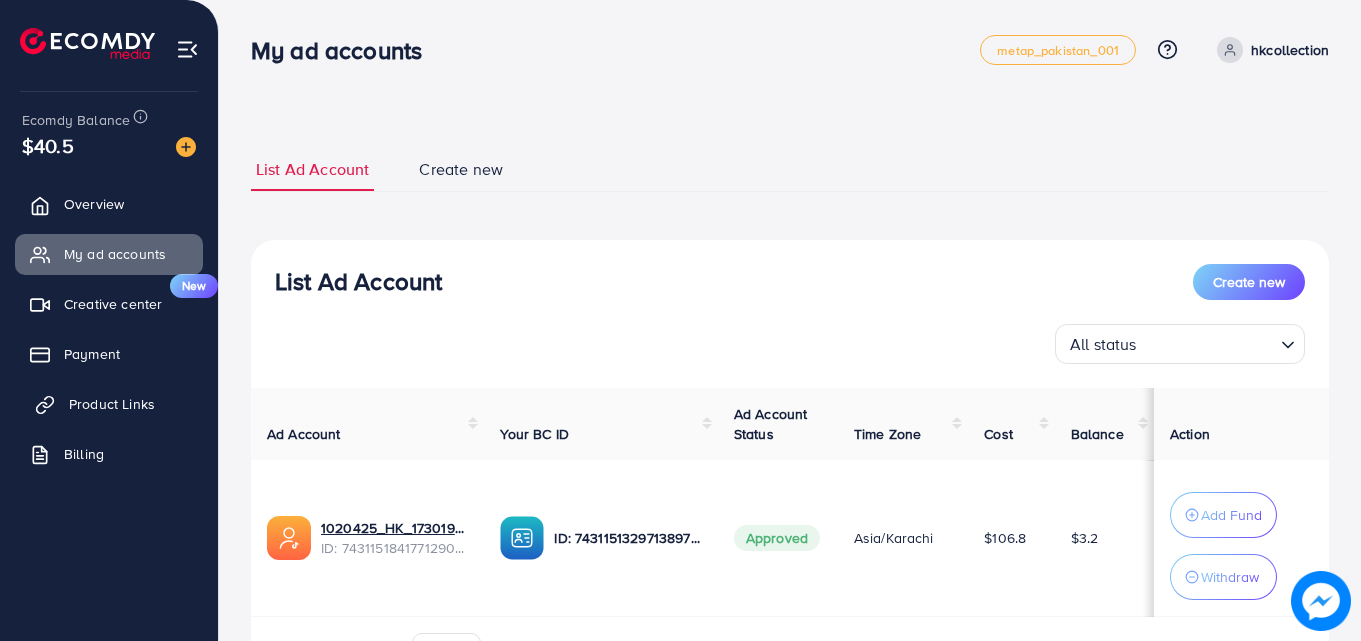 click on "Product Links" at bounding box center (109, 404) 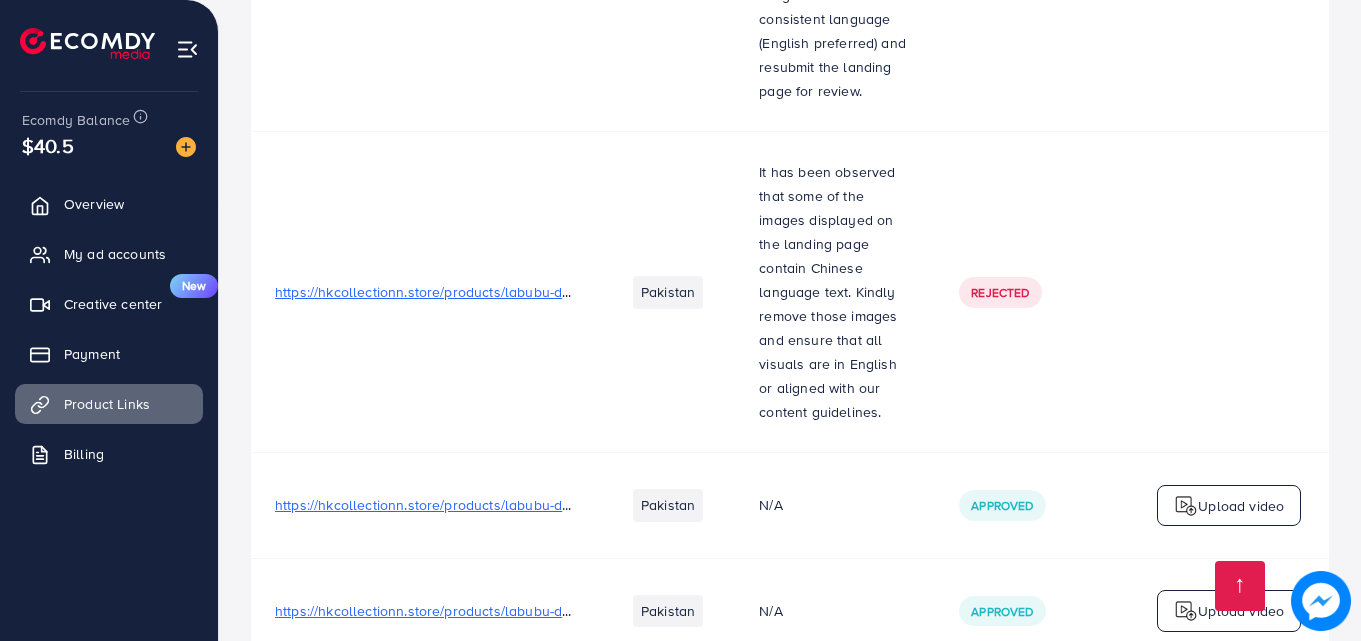 scroll, scrollTop: 1140, scrollLeft: 0, axis: vertical 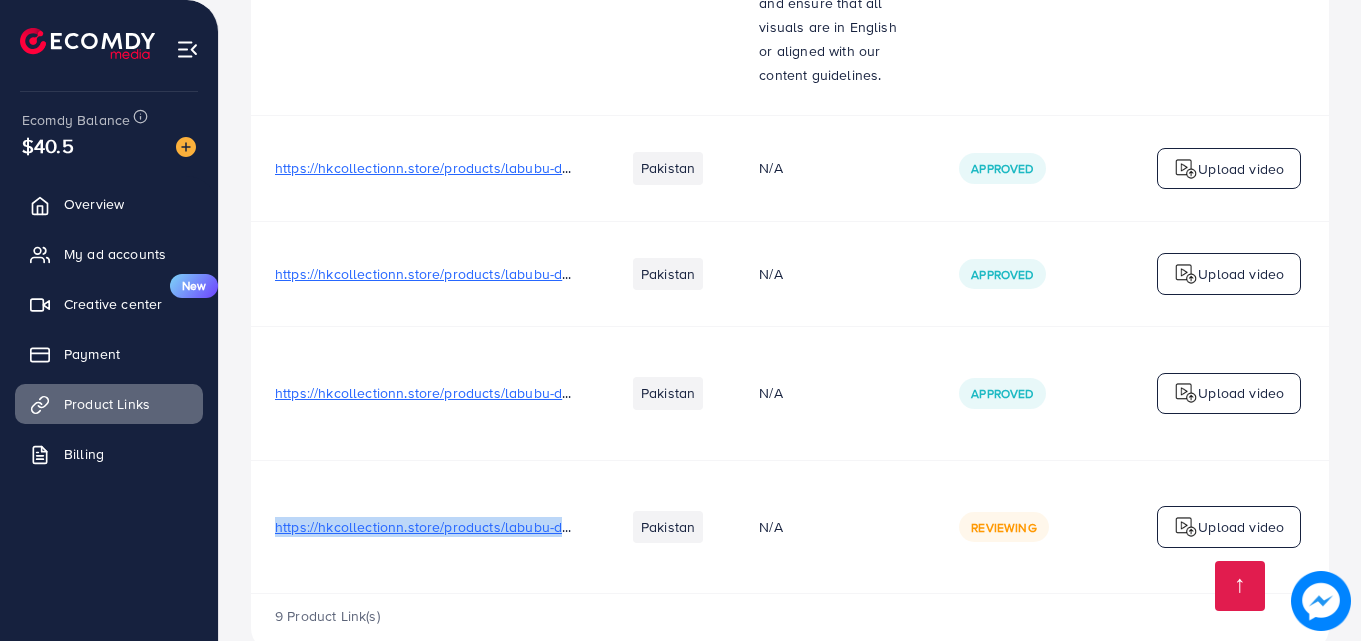 drag, startPoint x: 272, startPoint y: 482, endPoint x: 621, endPoint y: 493, distance: 349.1733 